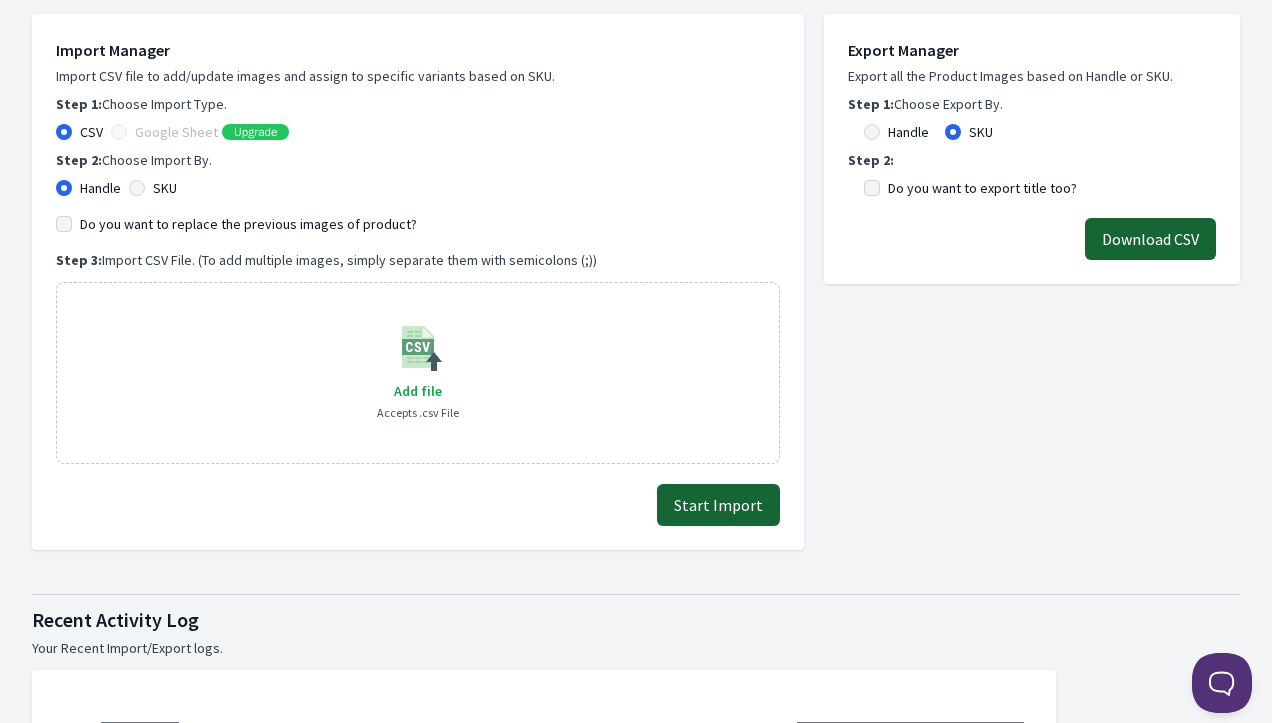 scroll, scrollTop: 400, scrollLeft: 0, axis: vertical 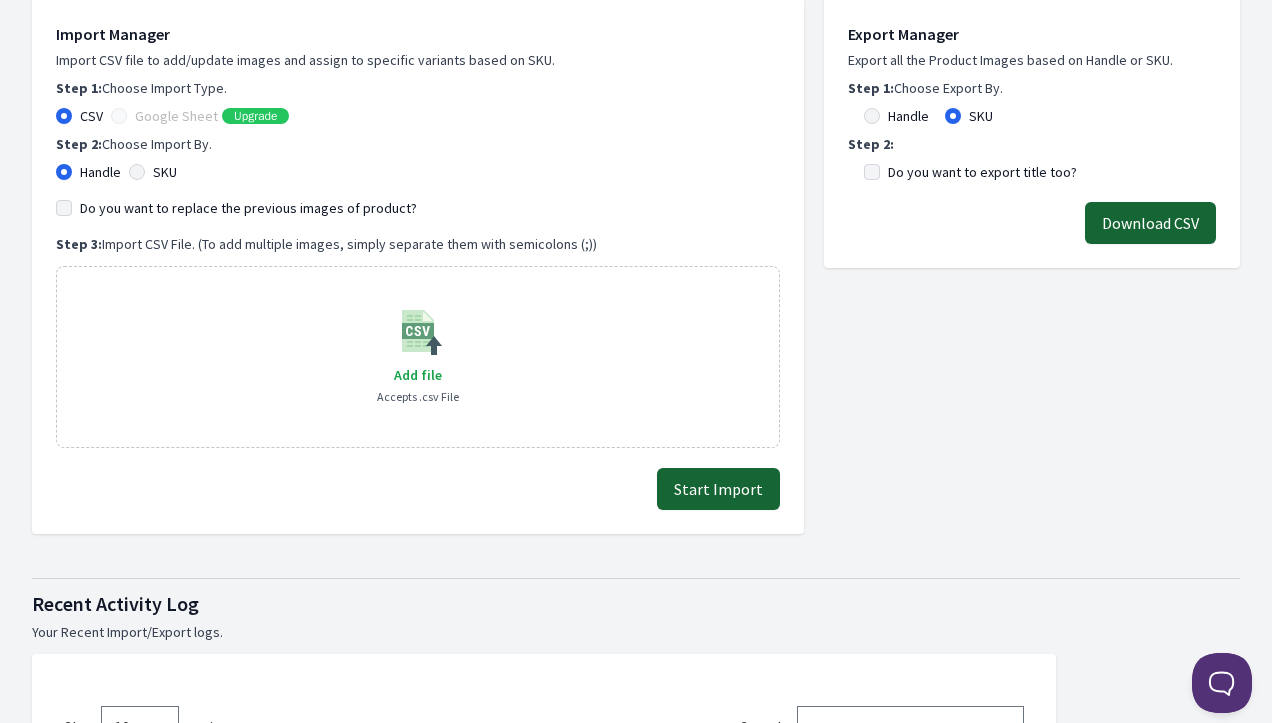 click 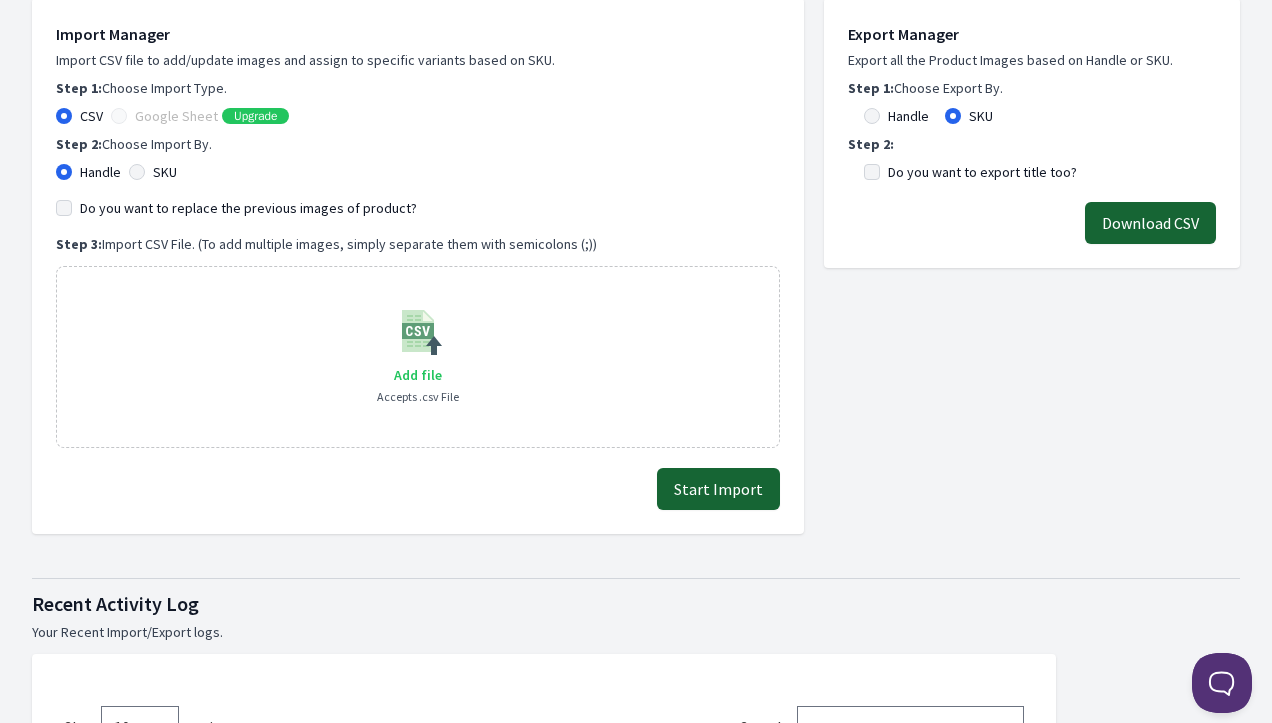 click on "Add file" at bounding box center (418, 375) 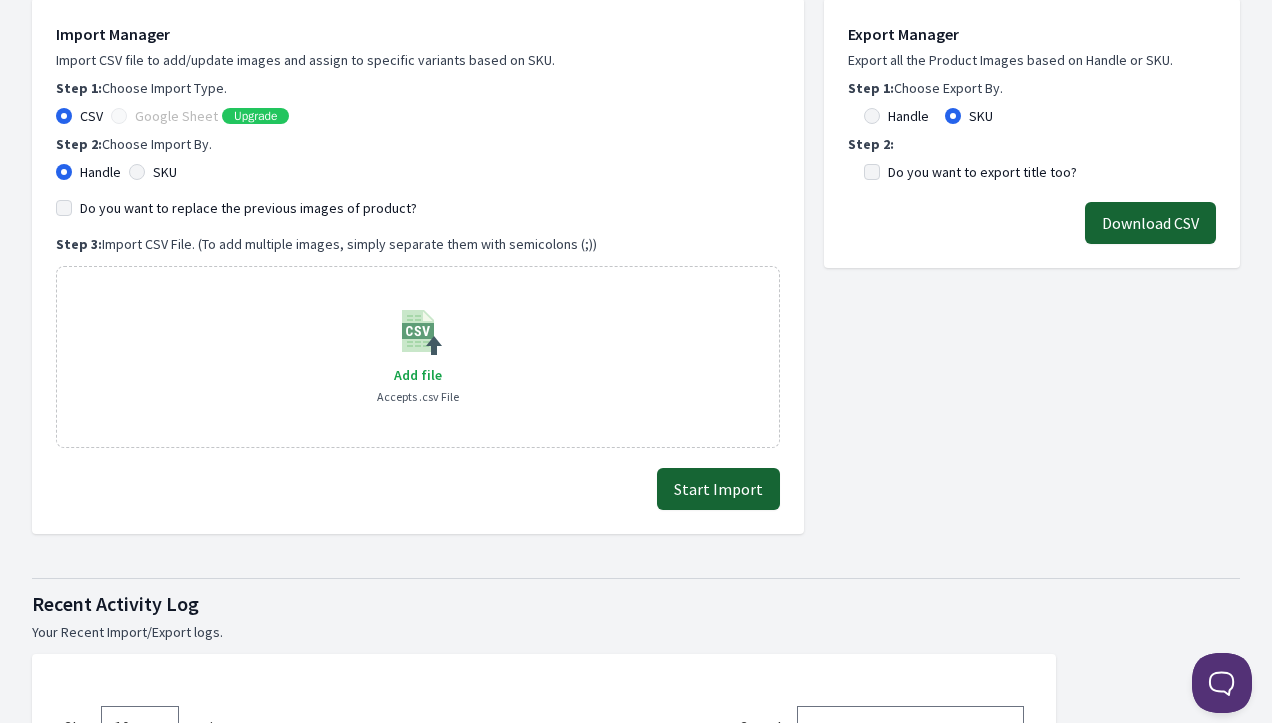 click on "SKU" at bounding box center (137, 172) 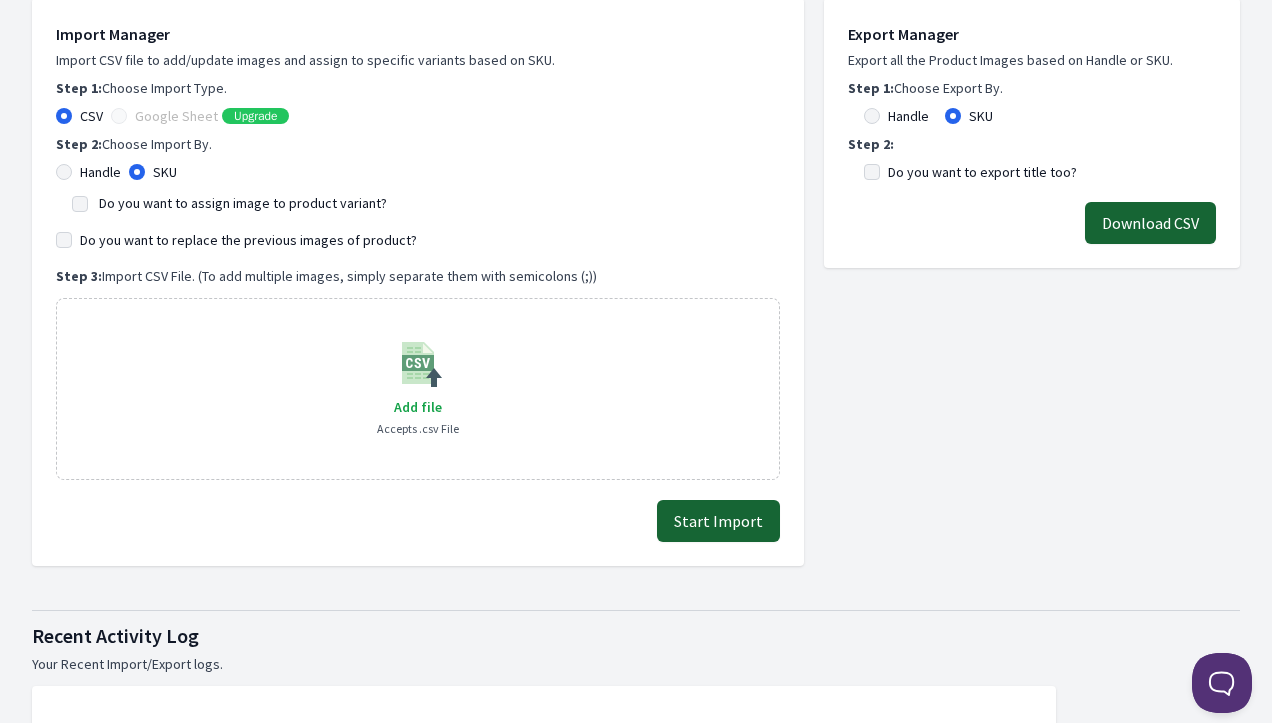 click on "Do you want
to assign image to product variant?" at bounding box center [418, 202] 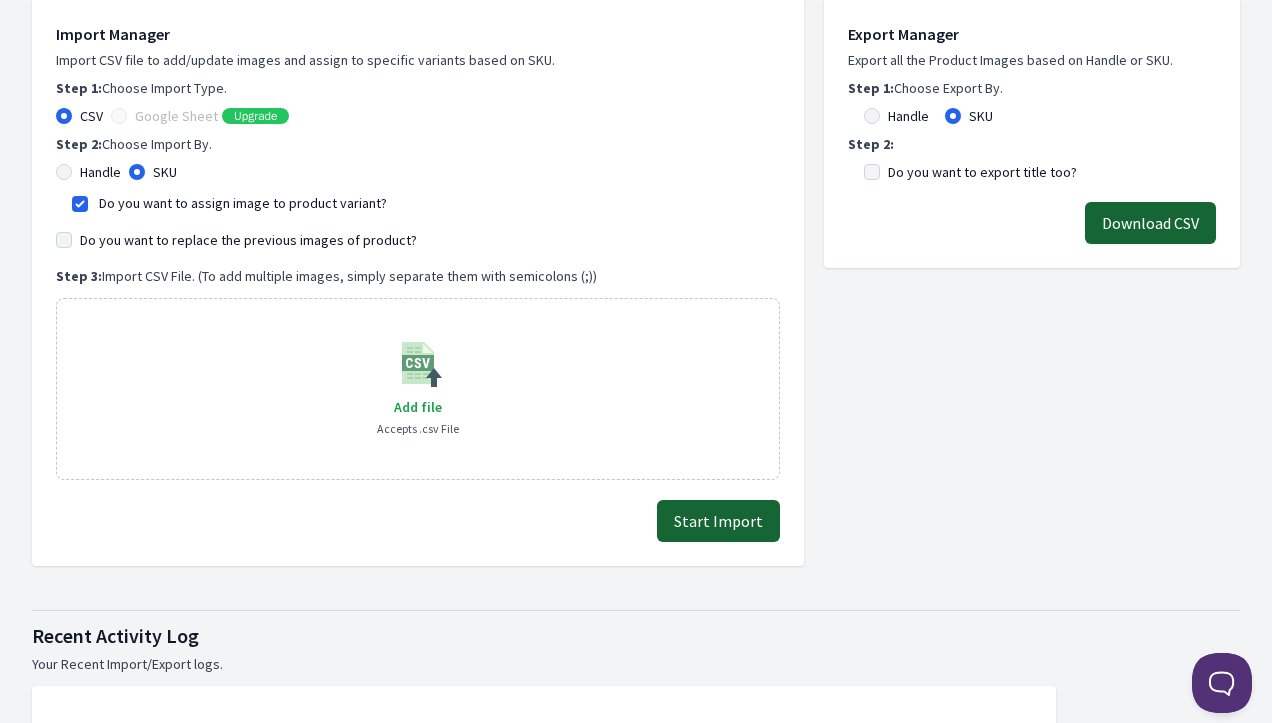 scroll, scrollTop: 422, scrollLeft: 0, axis: vertical 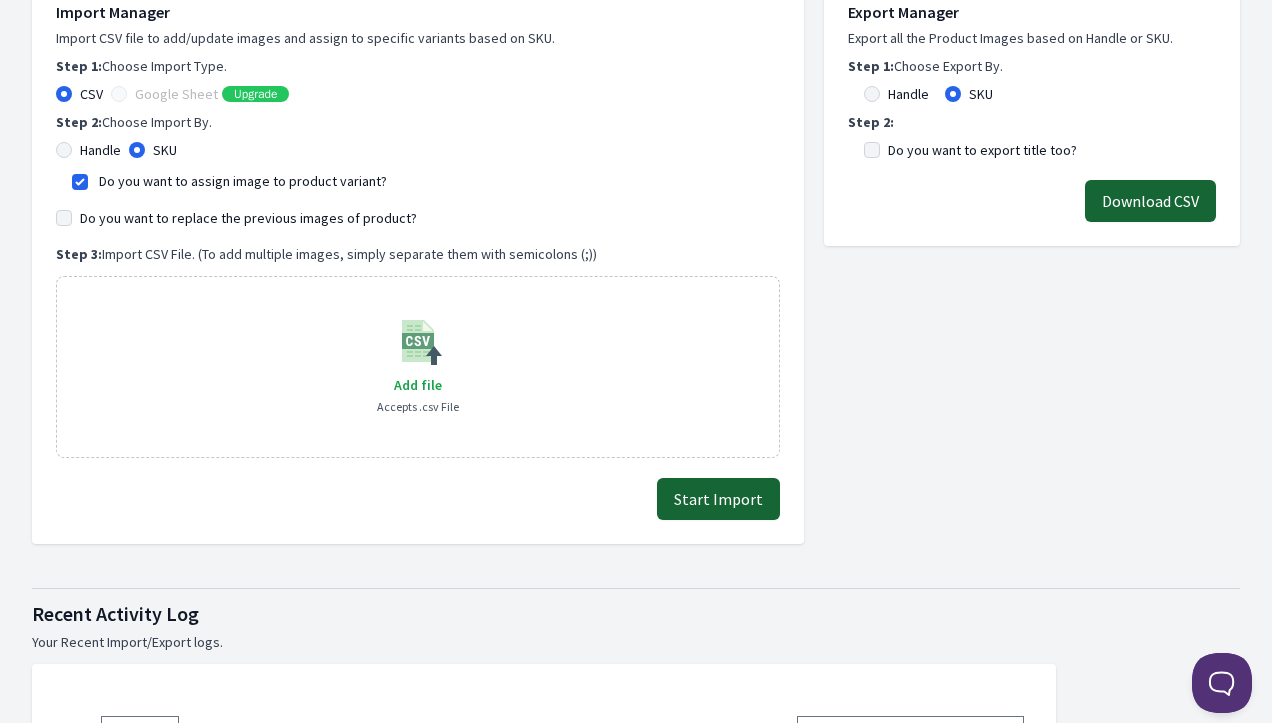 click on "Start
Import" at bounding box center (718, 499) 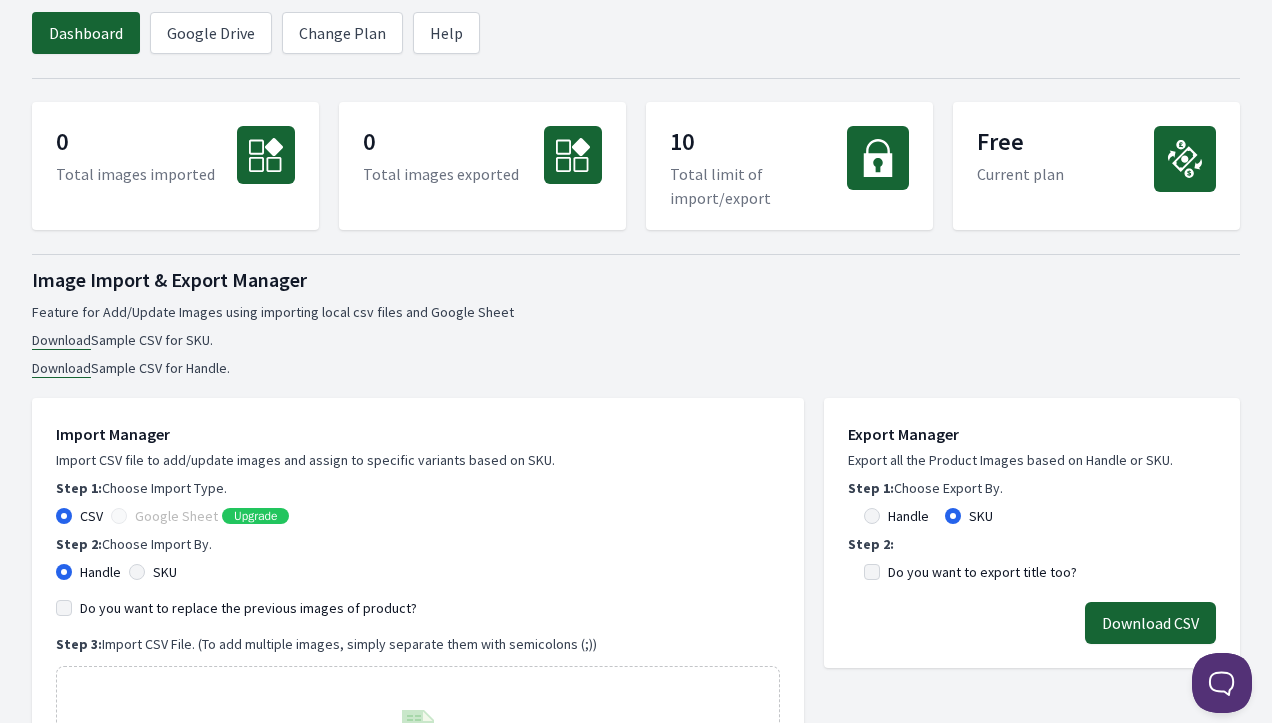 scroll, scrollTop: 19, scrollLeft: 0, axis: vertical 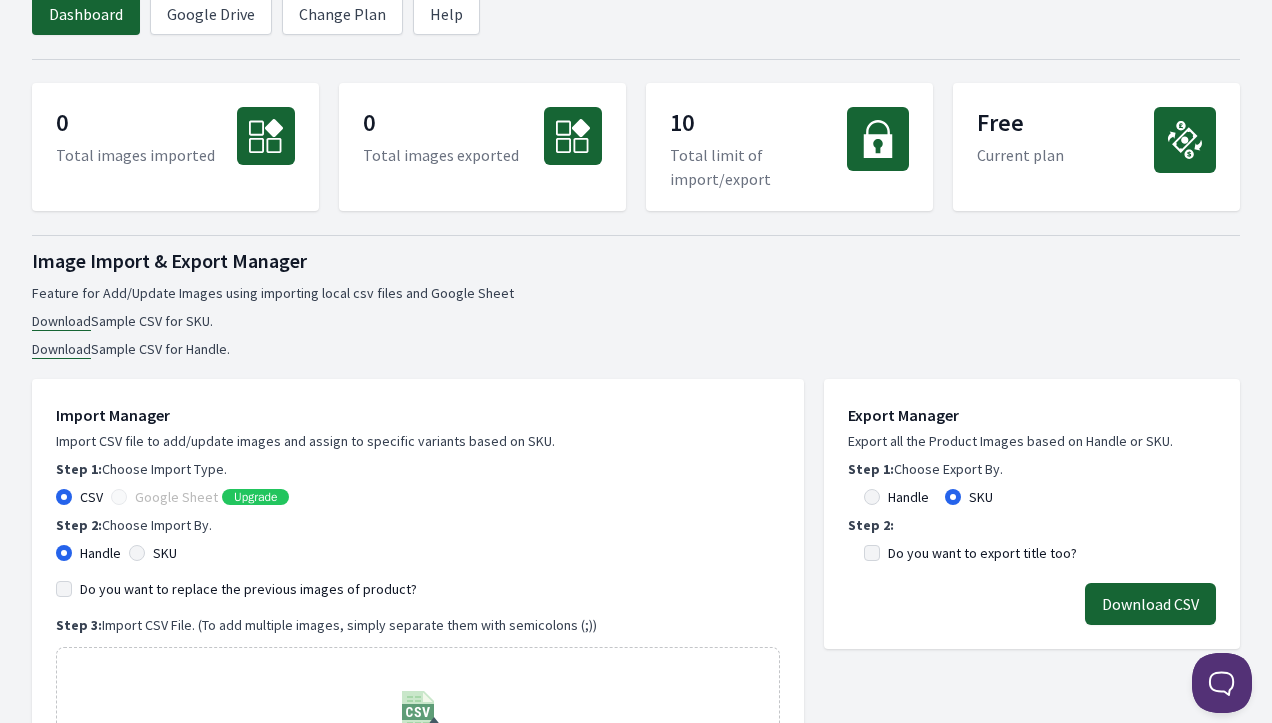 click on "Download" at bounding box center [61, 321] 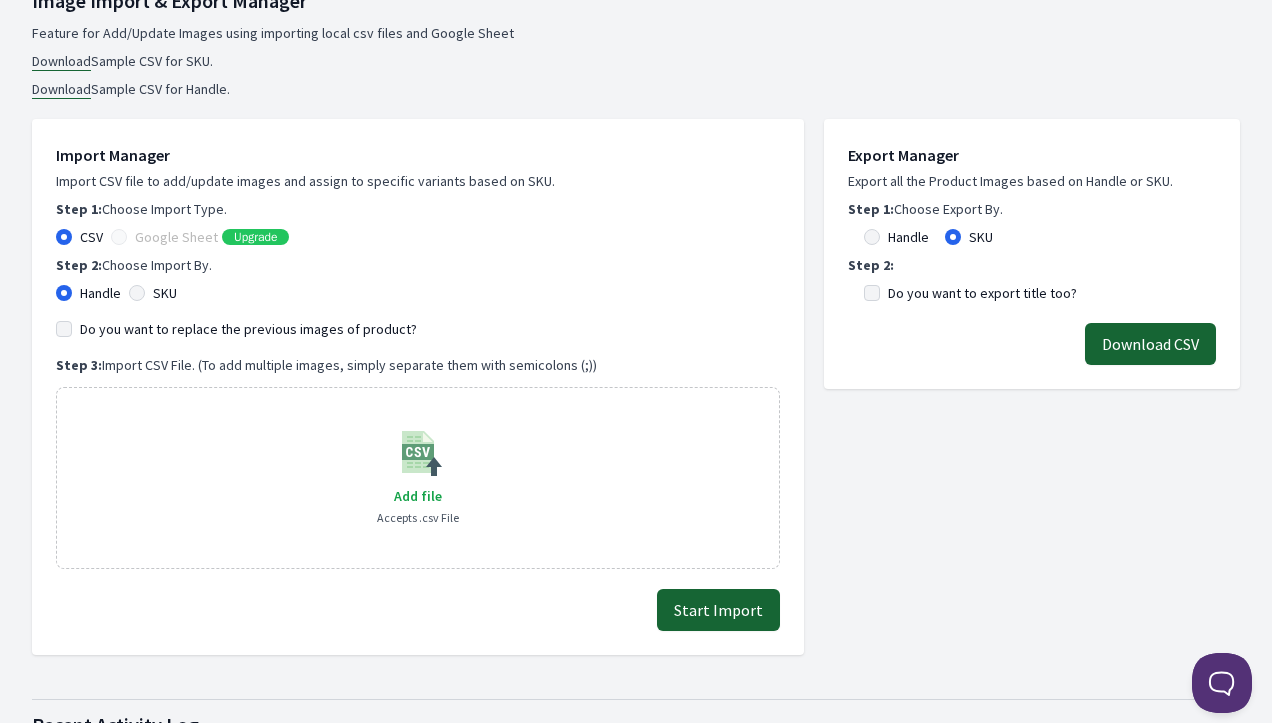 scroll, scrollTop: 296, scrollLeft: 0, axis: vertical 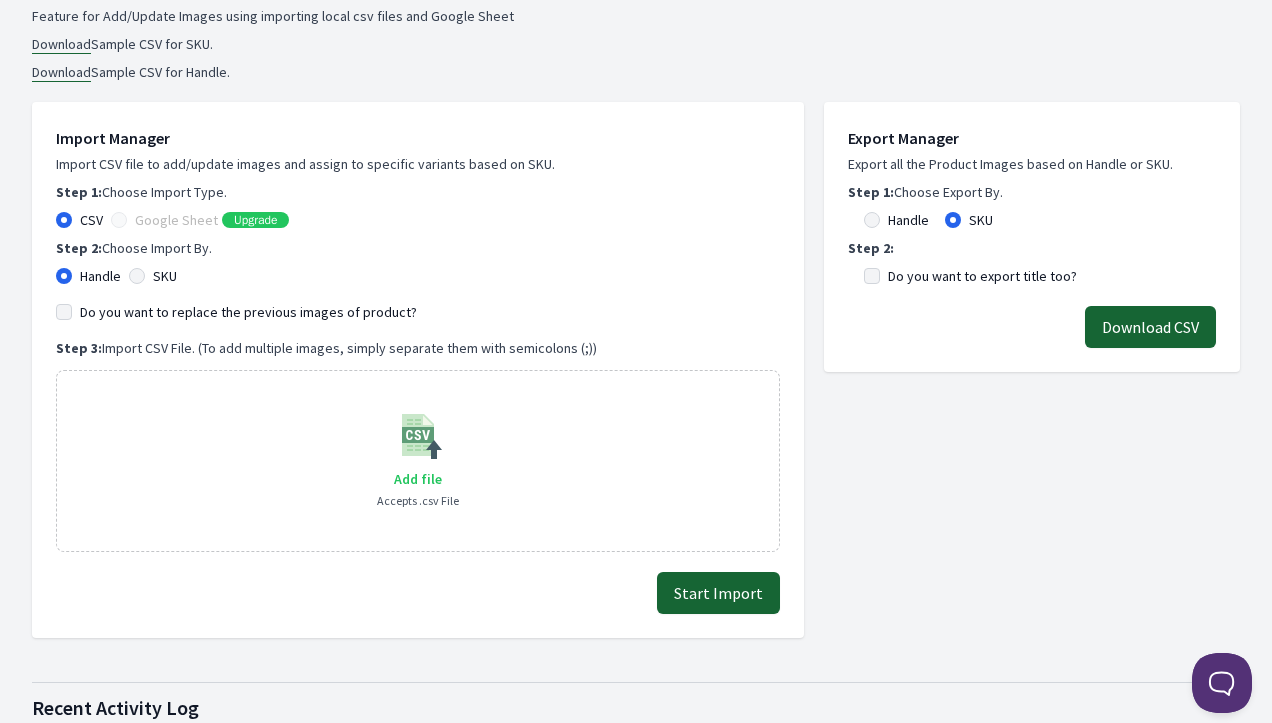 click on "Add file" at bounding box center (418, 479) 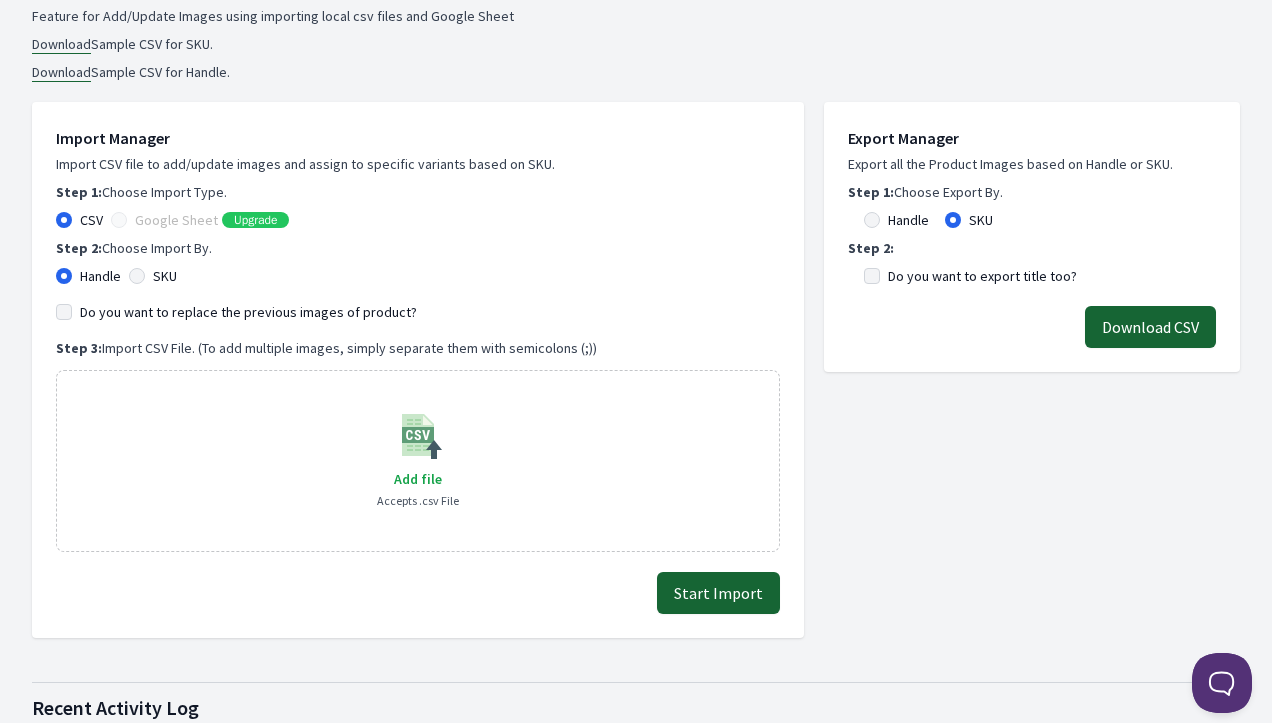 scroll, scrollTop: 334, scrollLeft: 0, axis: vertical 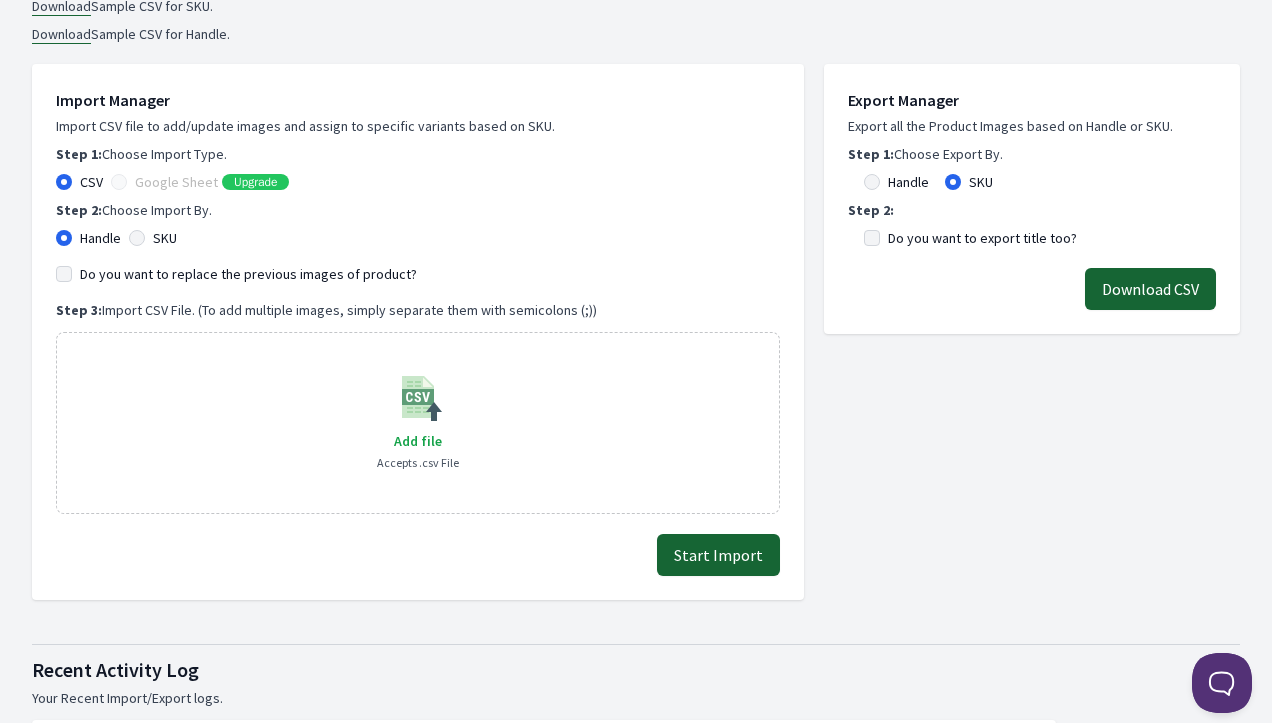click on "Start
Import" at bounding box center [718, 555] 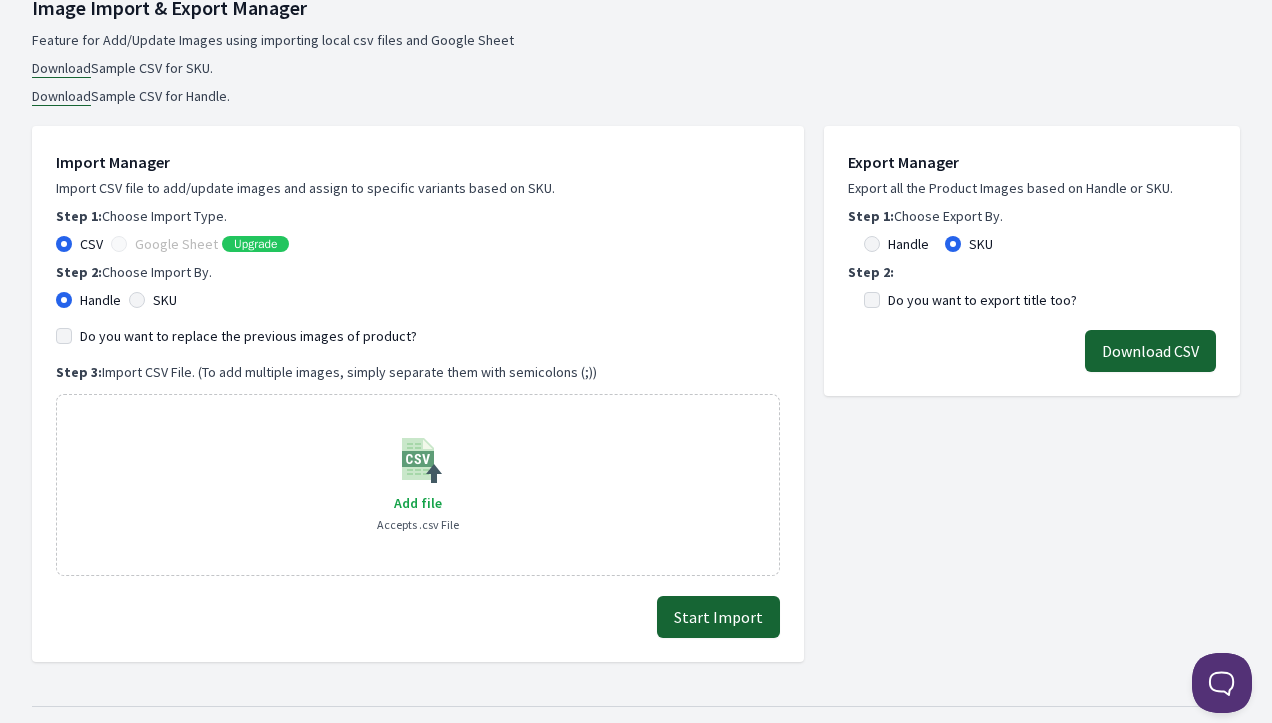 scroll, scrollTop: 329, scrollLeft: 0, axis: vertical 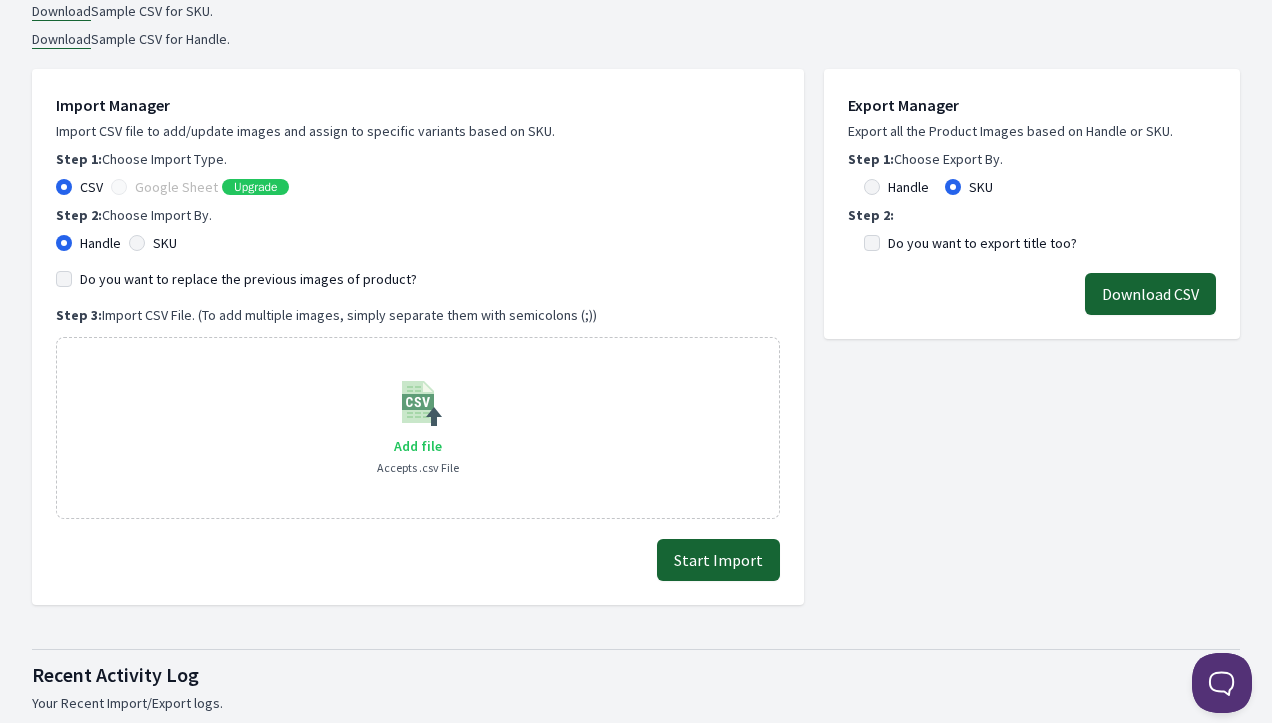 click on "Add file" at bounding box center [418, 446] 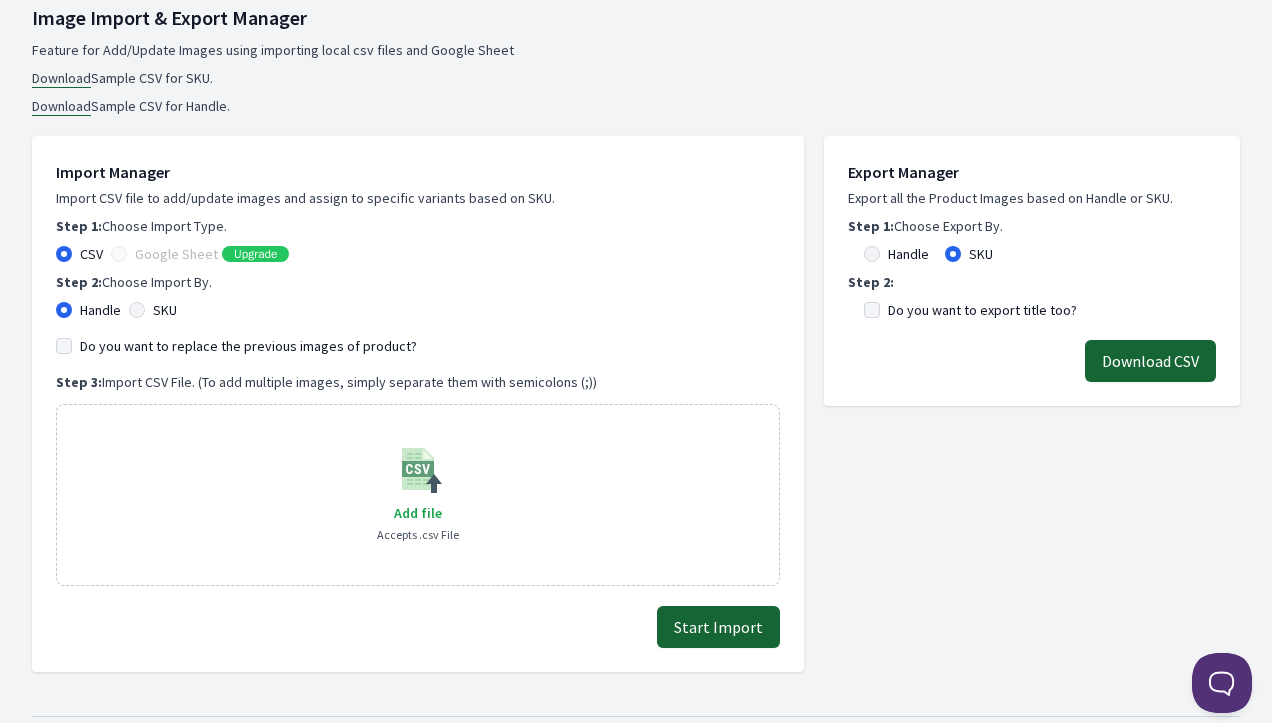 scroll, scrollTop: 261, scrollLeft: 0, axis: vertical 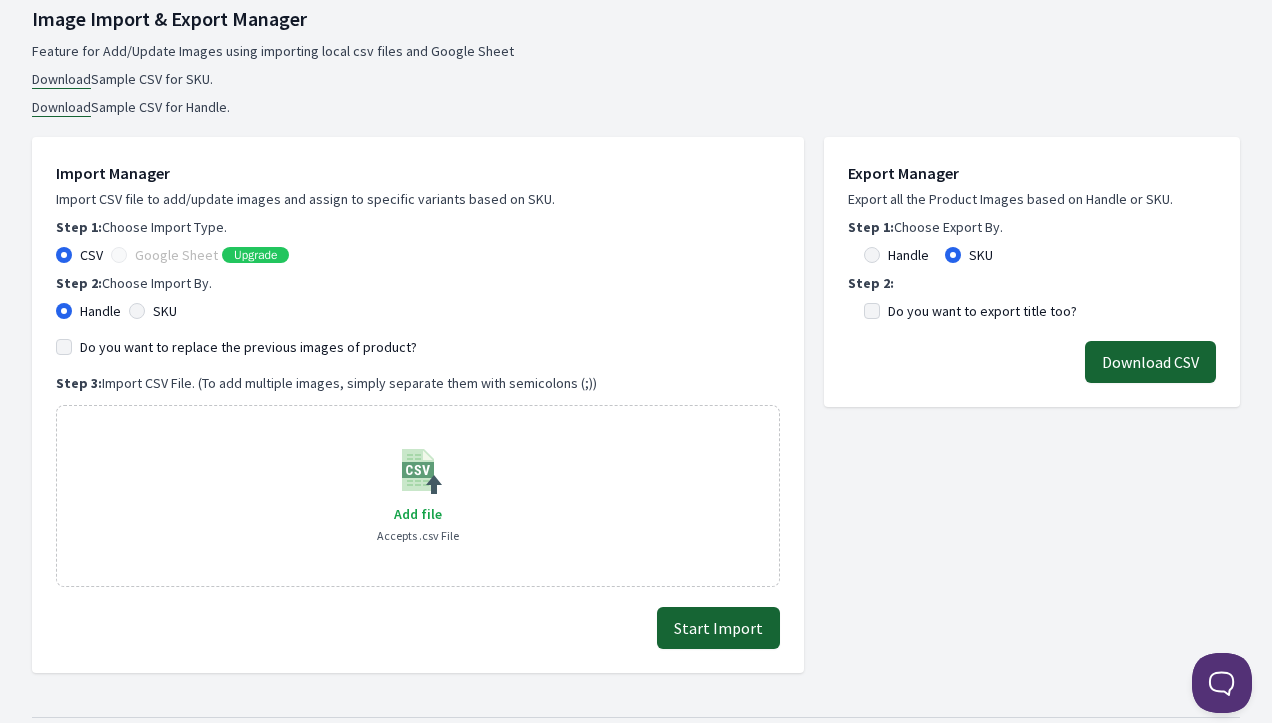 click on "SKU" at bounding box center [137, 311] 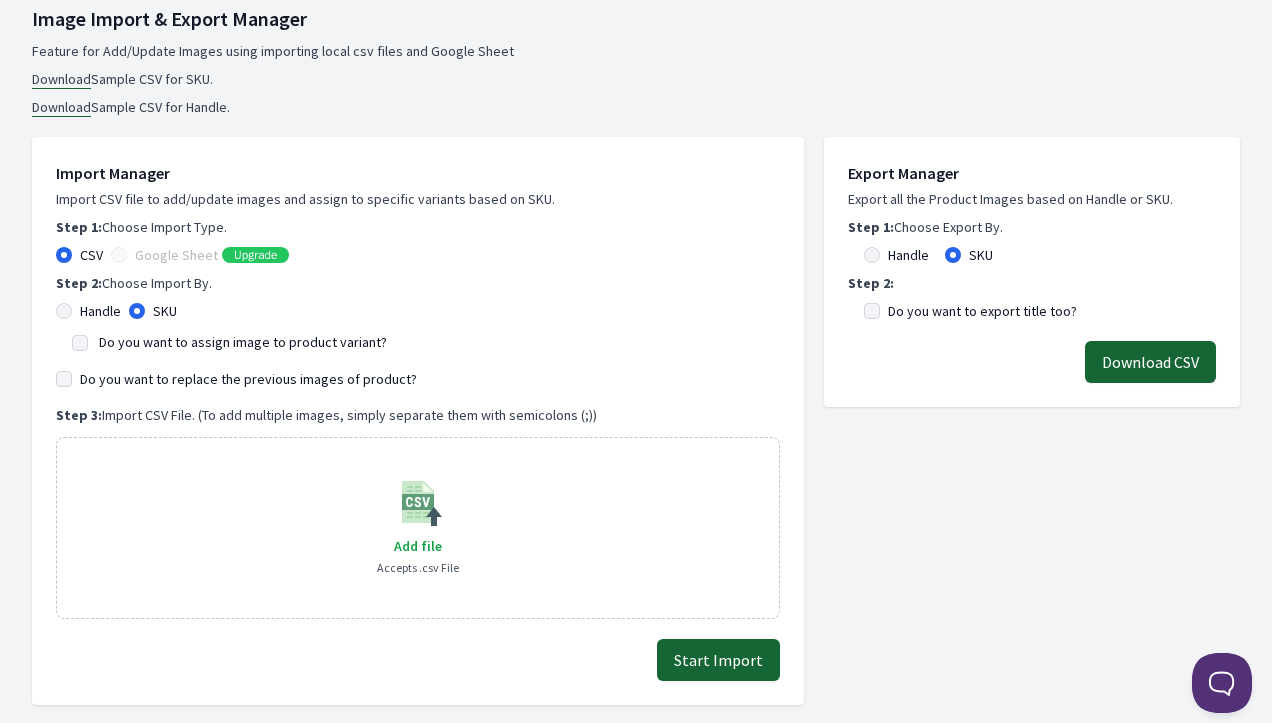 click on "Do you want
to assign image to product variant?" at bounding box center (243, 342) 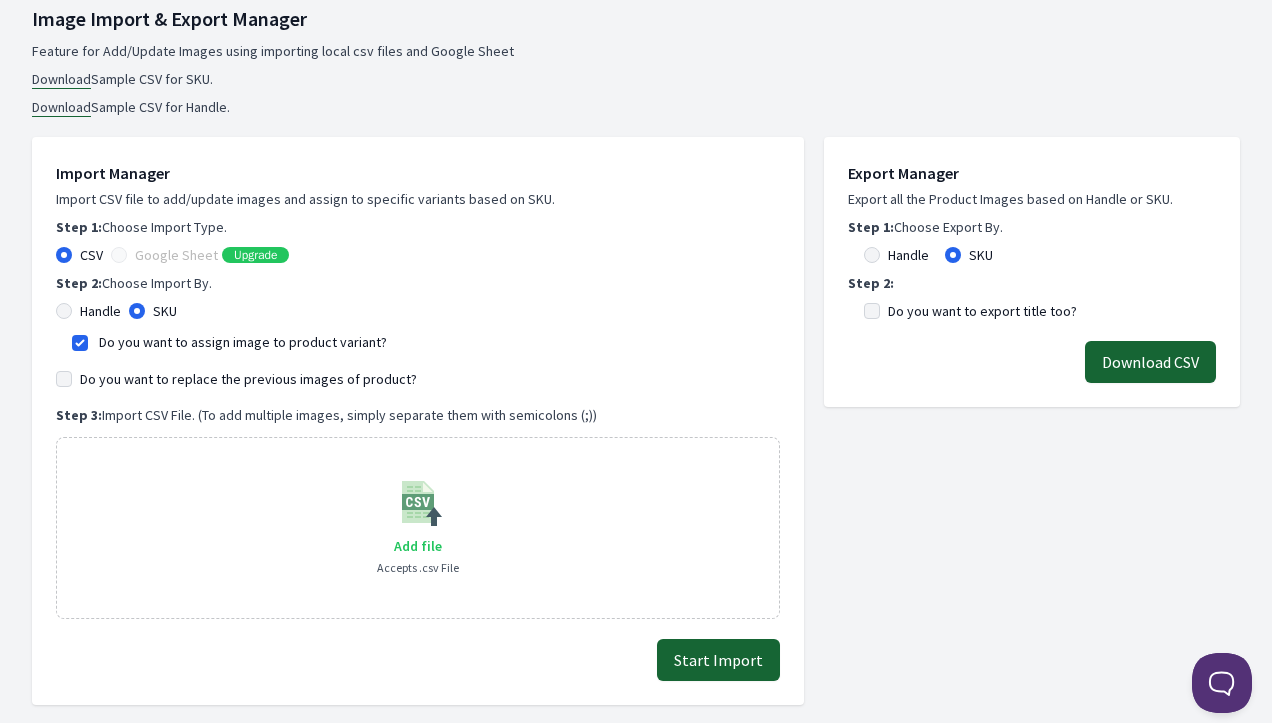 click on "Add file" at bounding box center [418, 546] 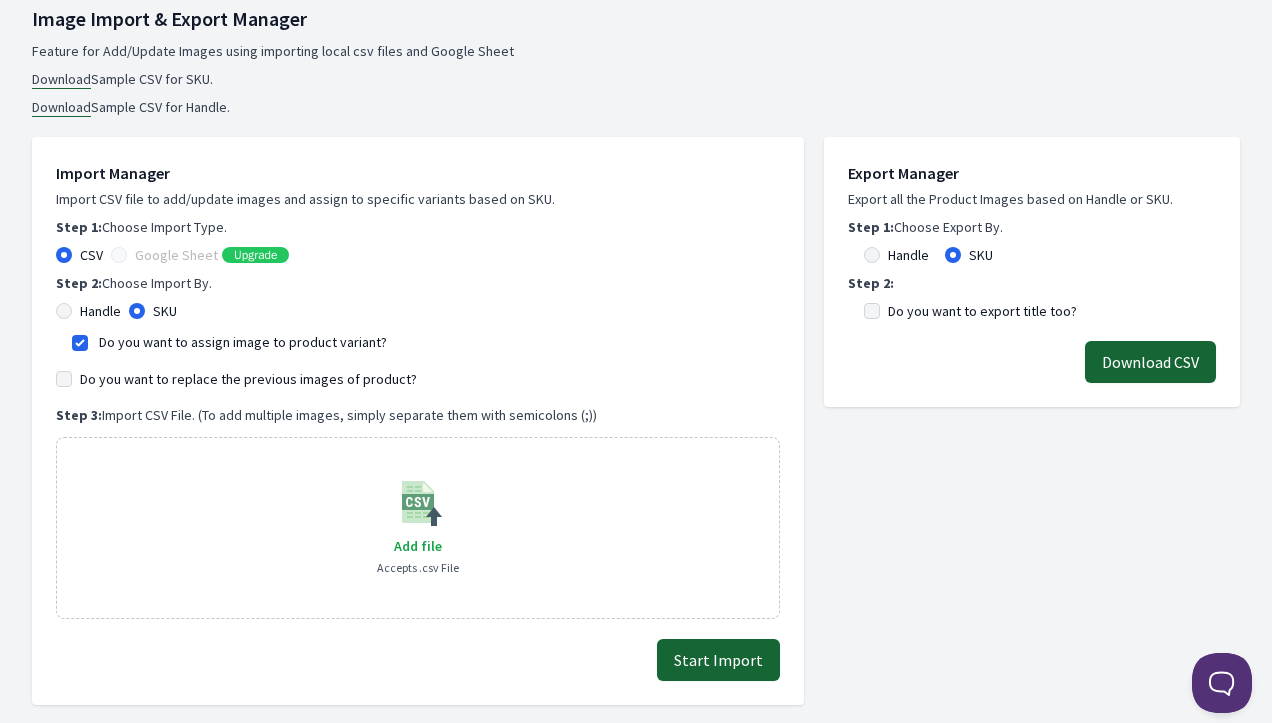 click on "Start
Import" at bounding box center (718, 660) 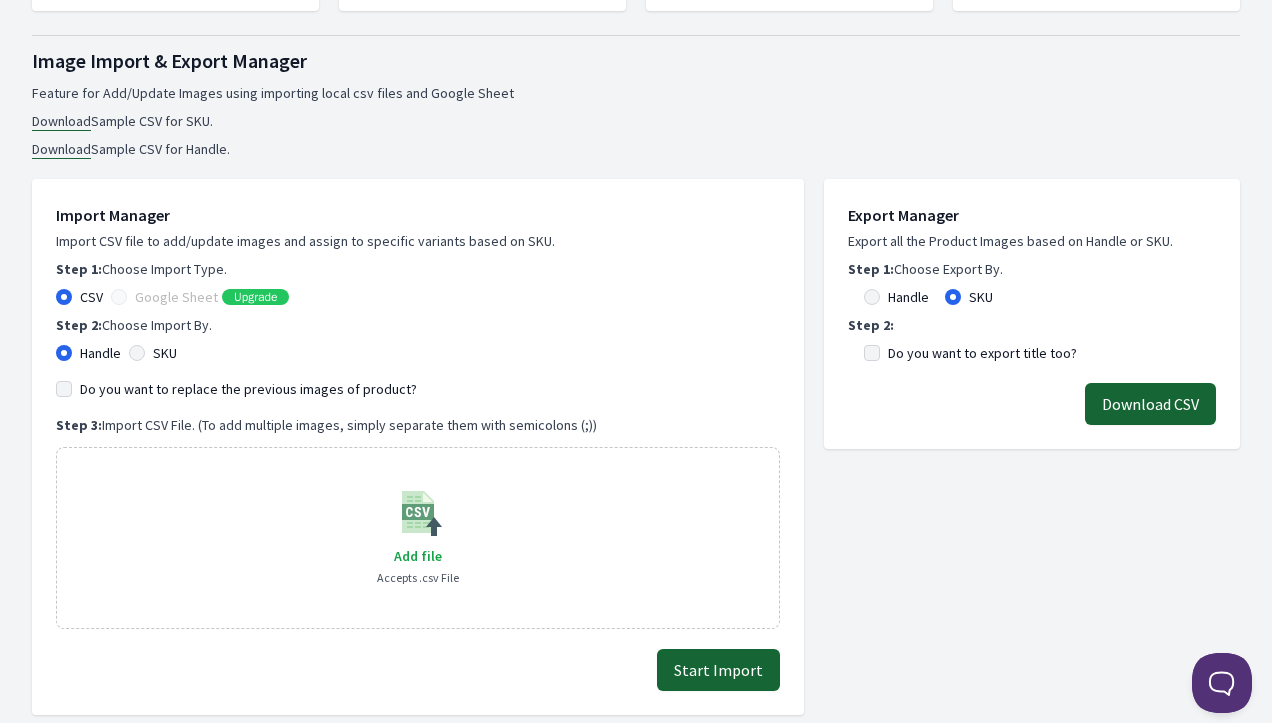 scroll, scrollTop: 290, scrollLeft: 0, axis: vertical 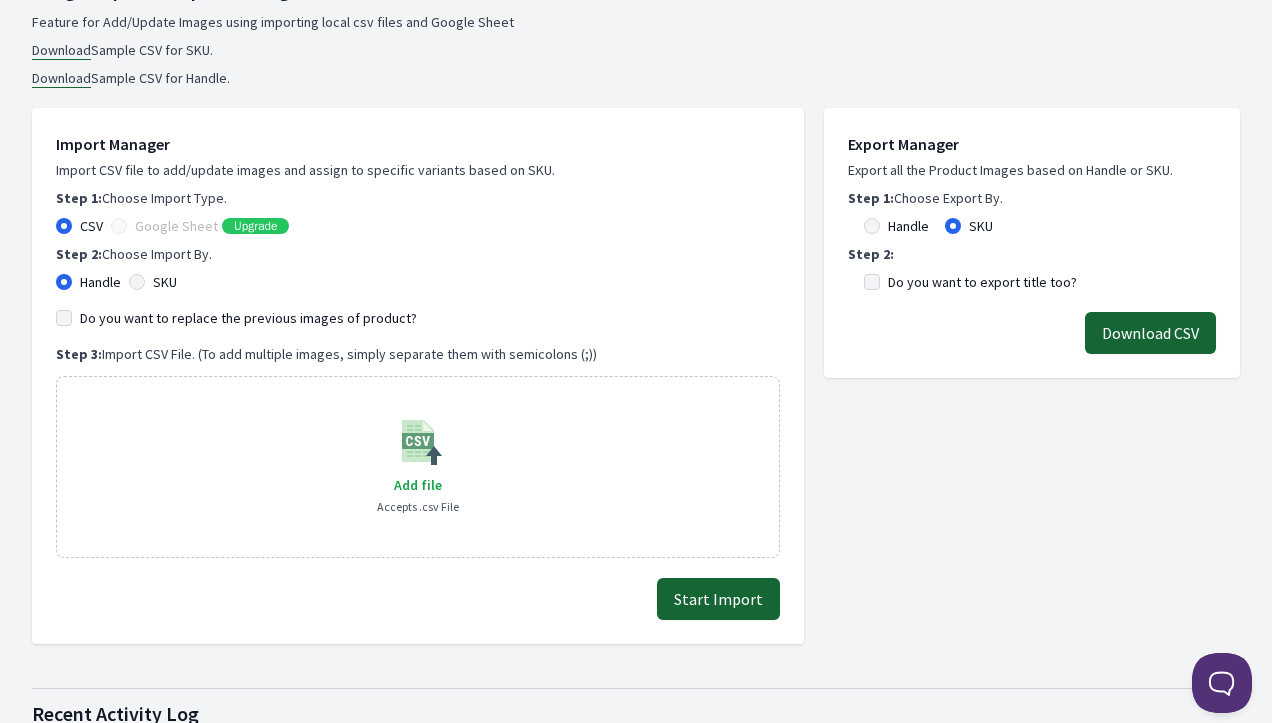 click on "SKU" at bounding box center (165, 282) 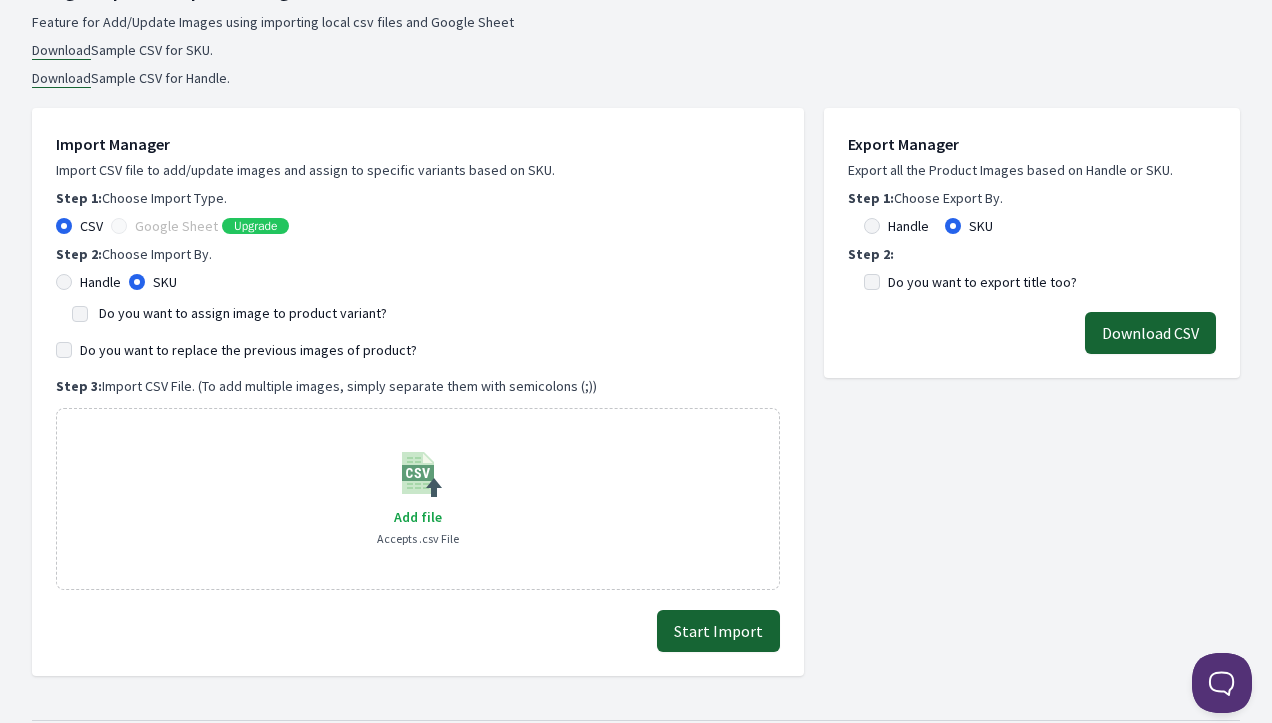 click on "Do you want
to assign image to product variant?" at bounding box center (243, 313) 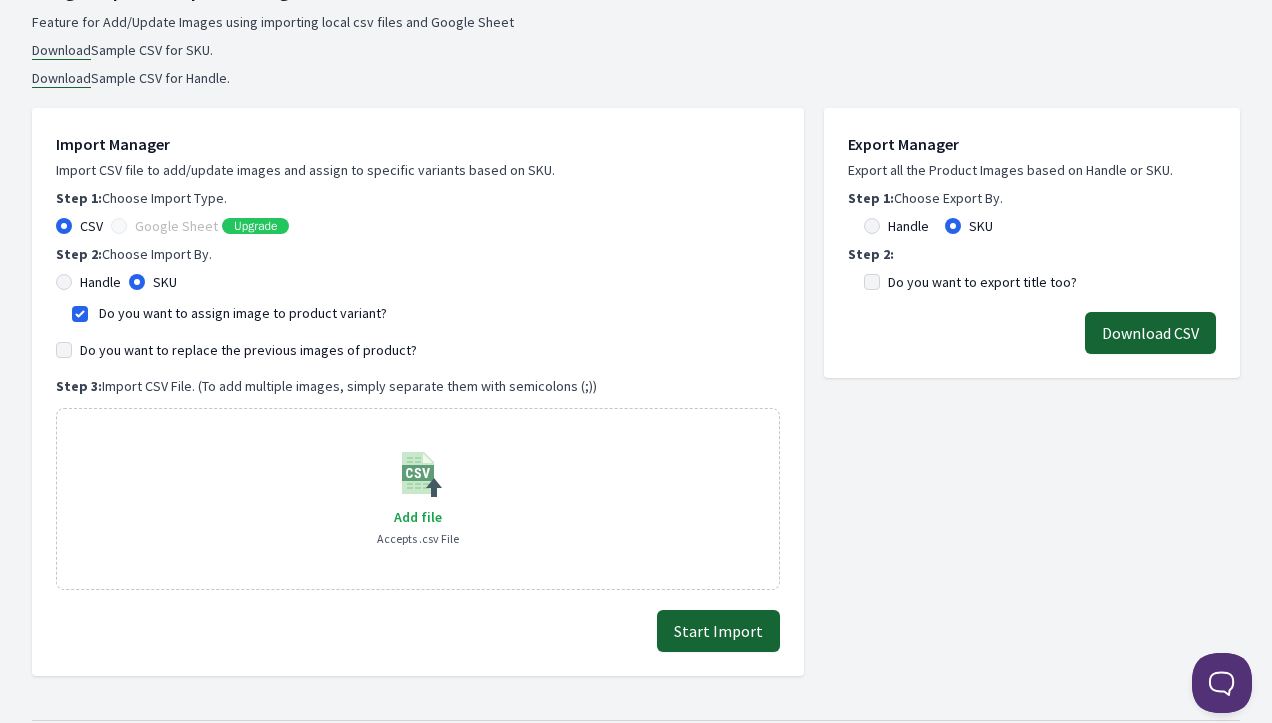 click 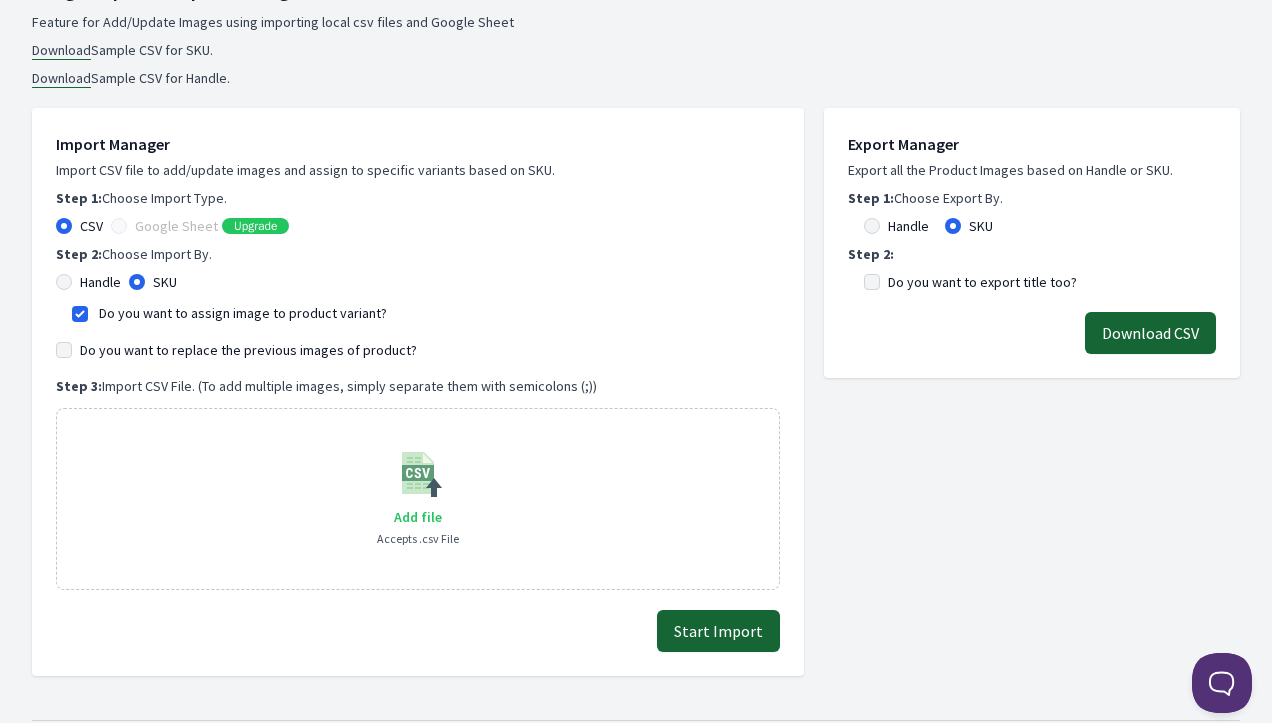 click on "Add file" at bounding box center [418, 517] 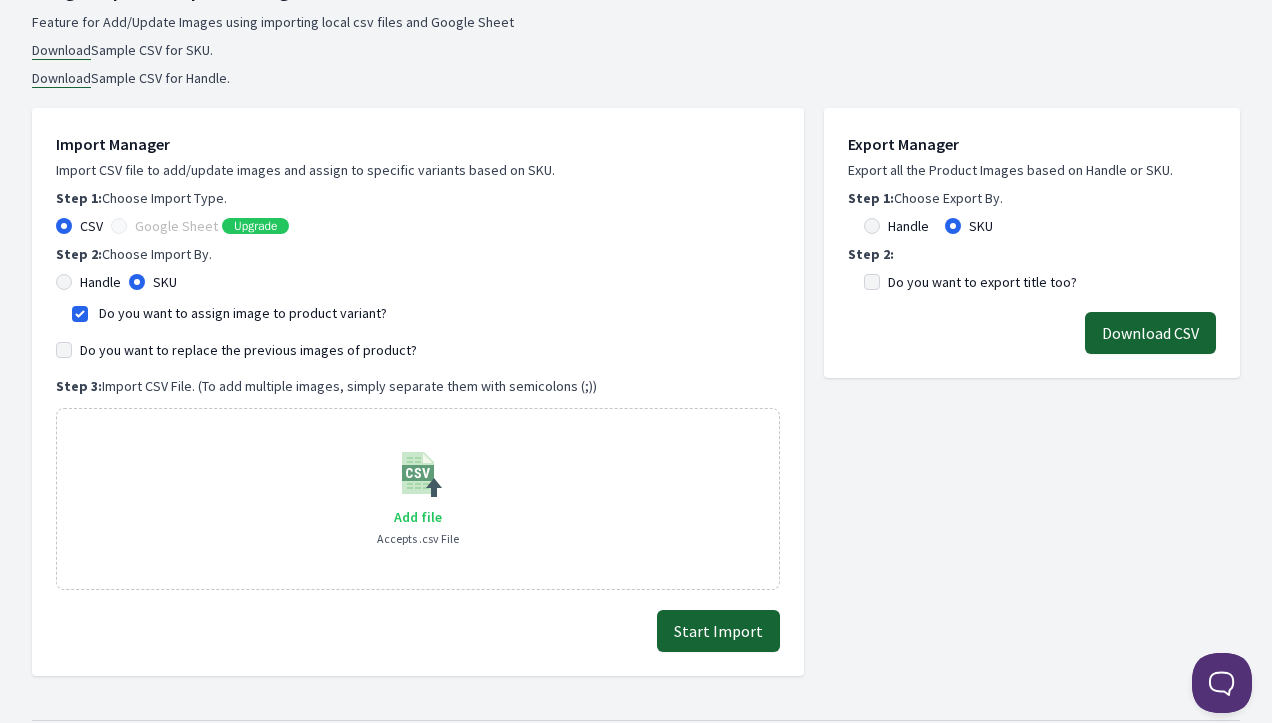 type on "C:\fakepath\Mappe 2(Tabelle1)-2.csv" 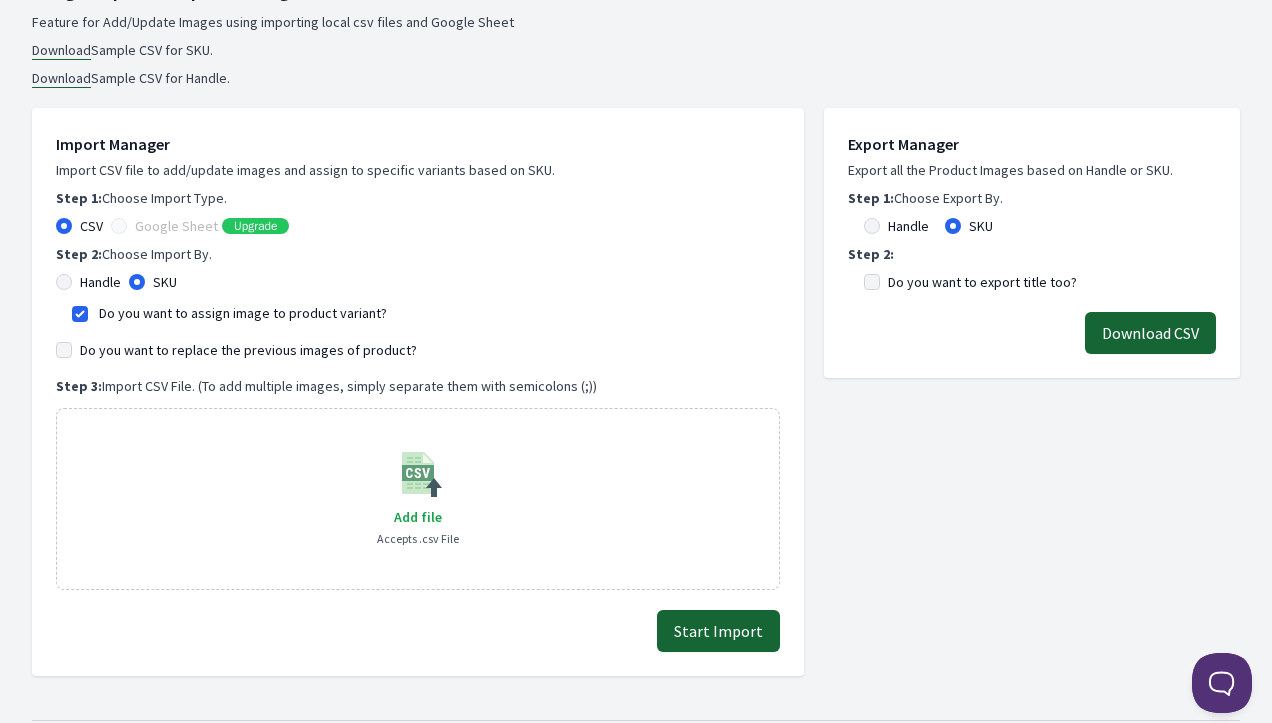 click on "Start
Import" at bounding box center (718, 631) 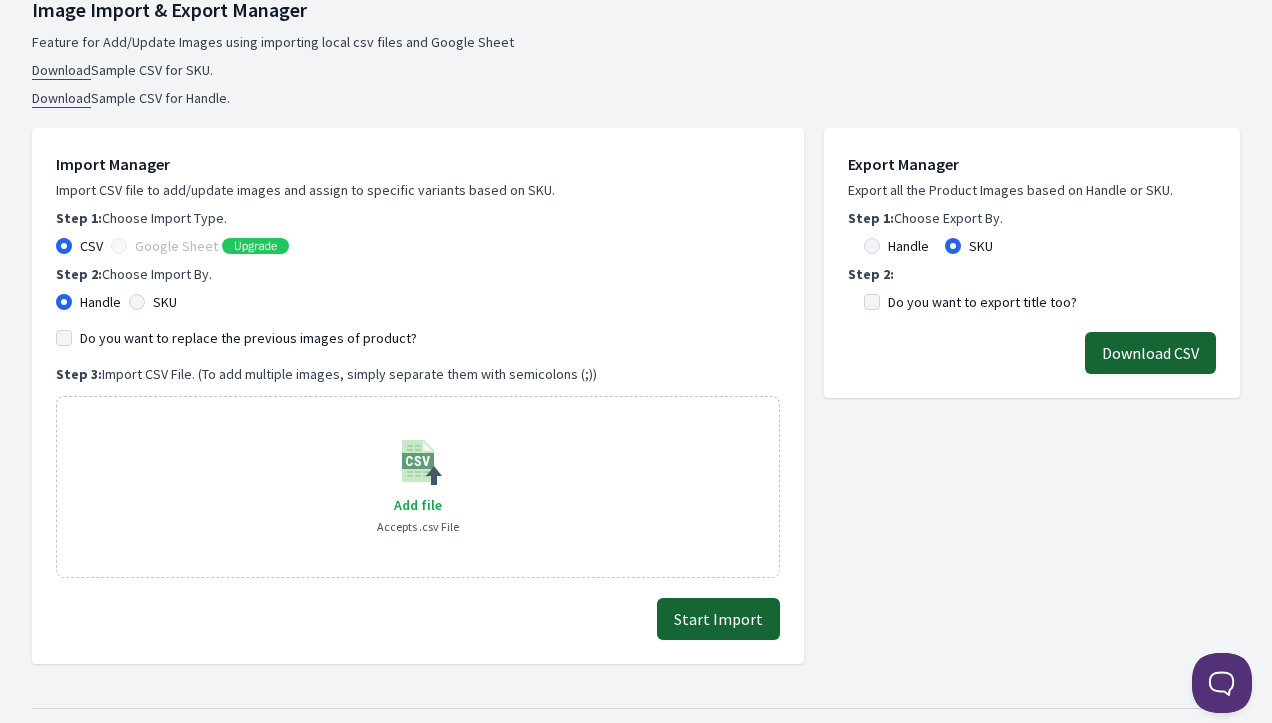 scroll, scrollTop: 226, scrollLeft: 0, axis: vertical 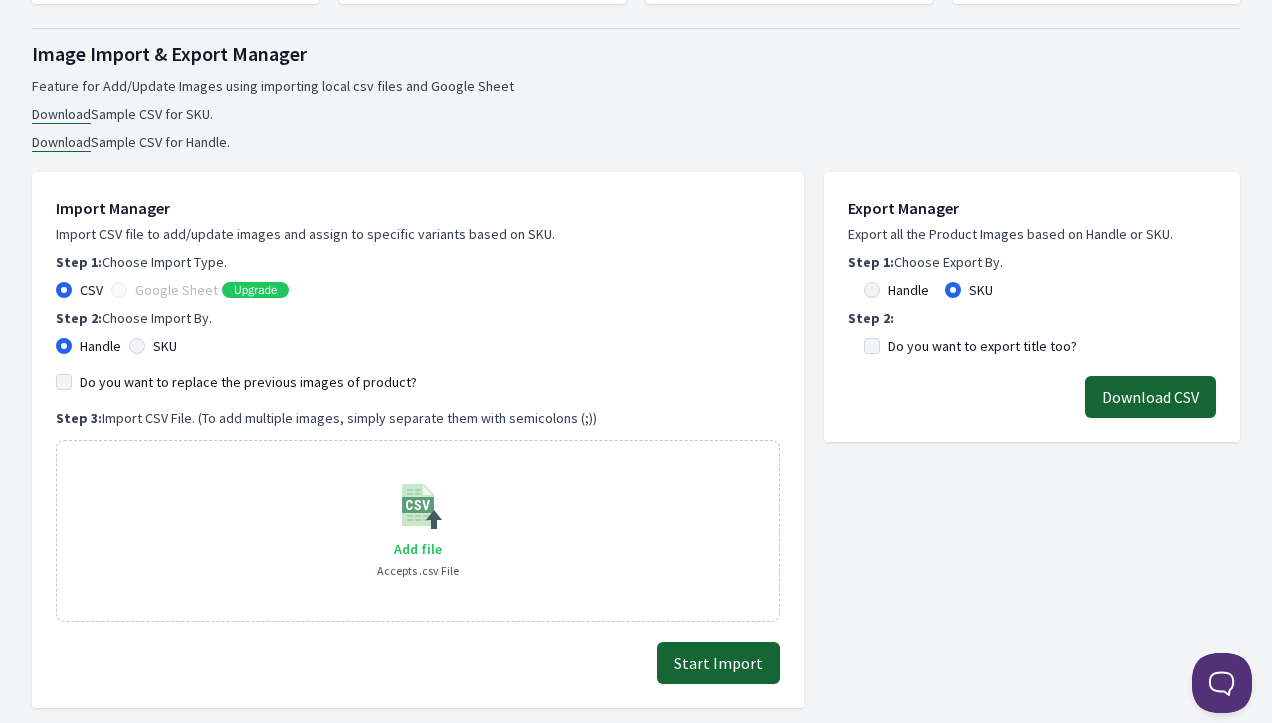 click on "Add file" at bounding box center (418, 549) 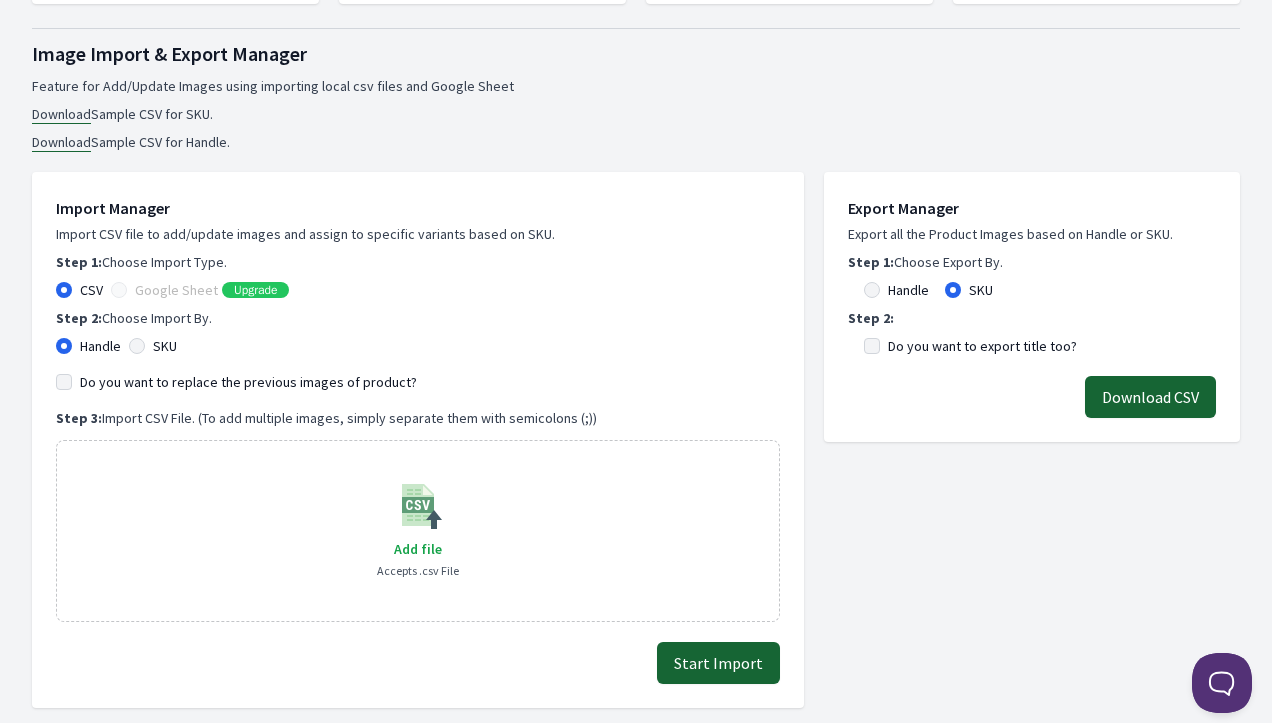click on "SKU" at bounding box center [137, 346] 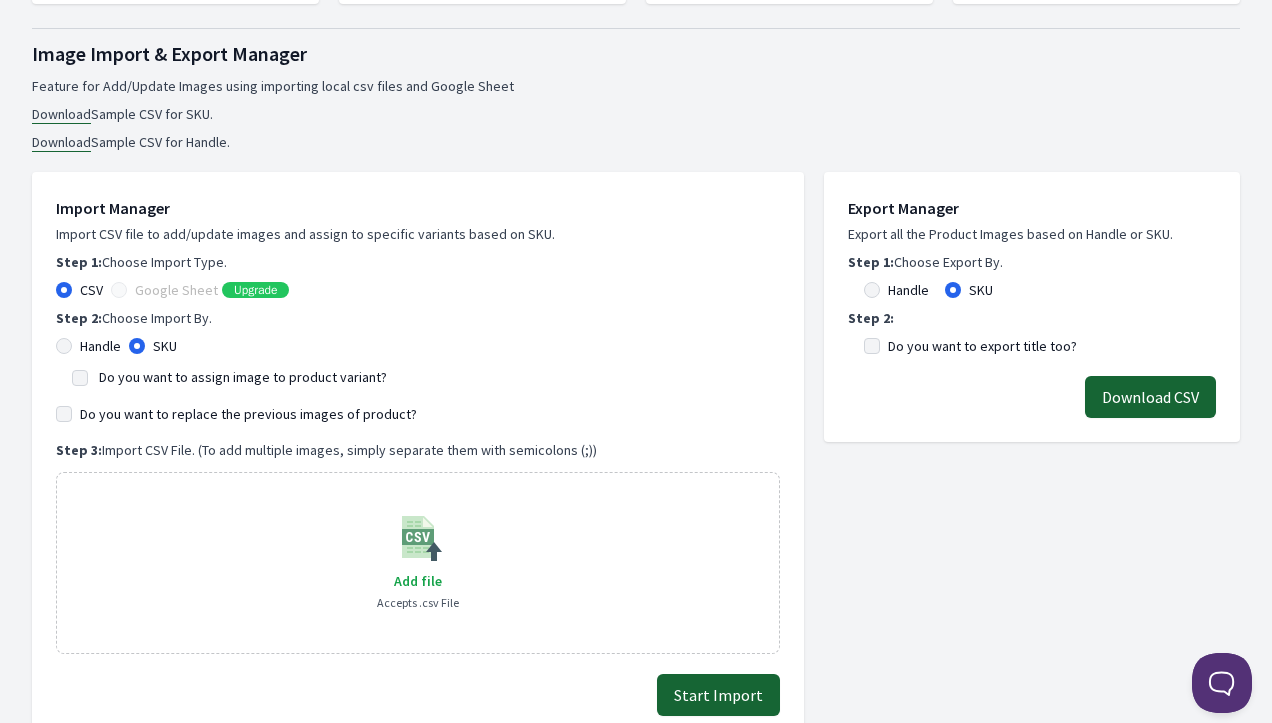click on "Do you want
to assign image to product variant?" at bounding box center [243, 377] 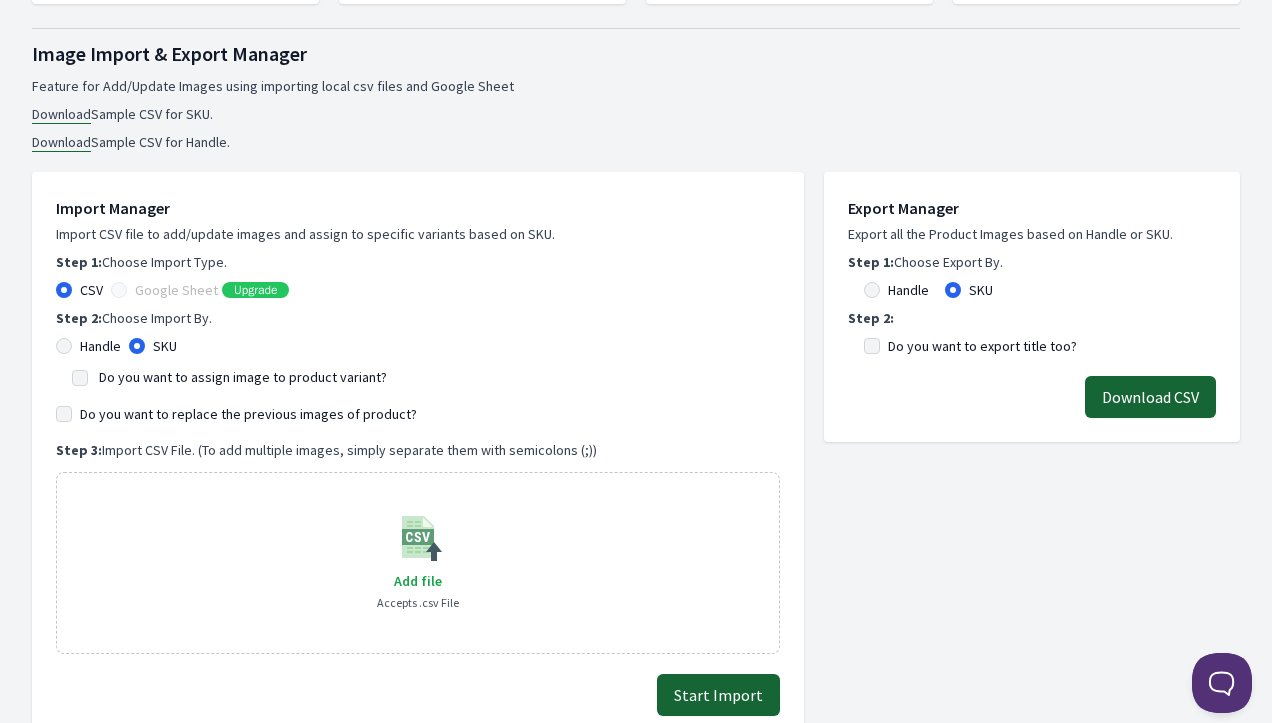 checkbox on "true" 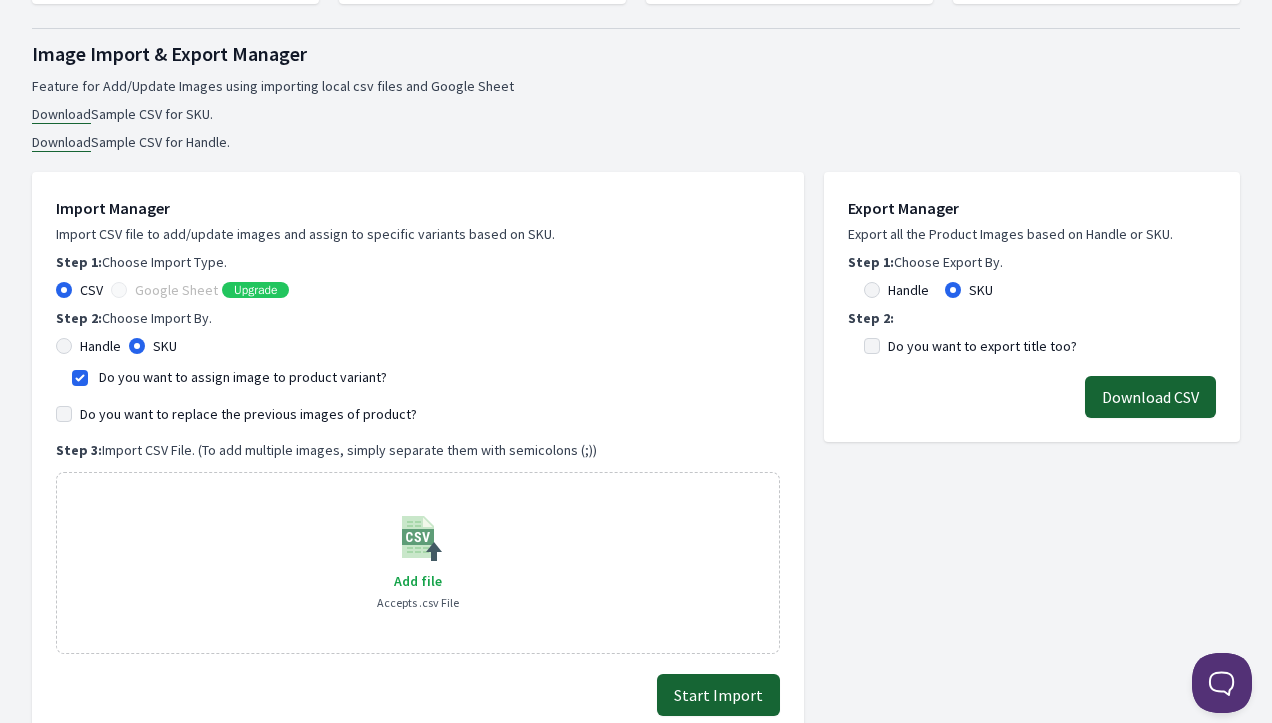 click on "Start
Import" at bounding box center [718, 695] 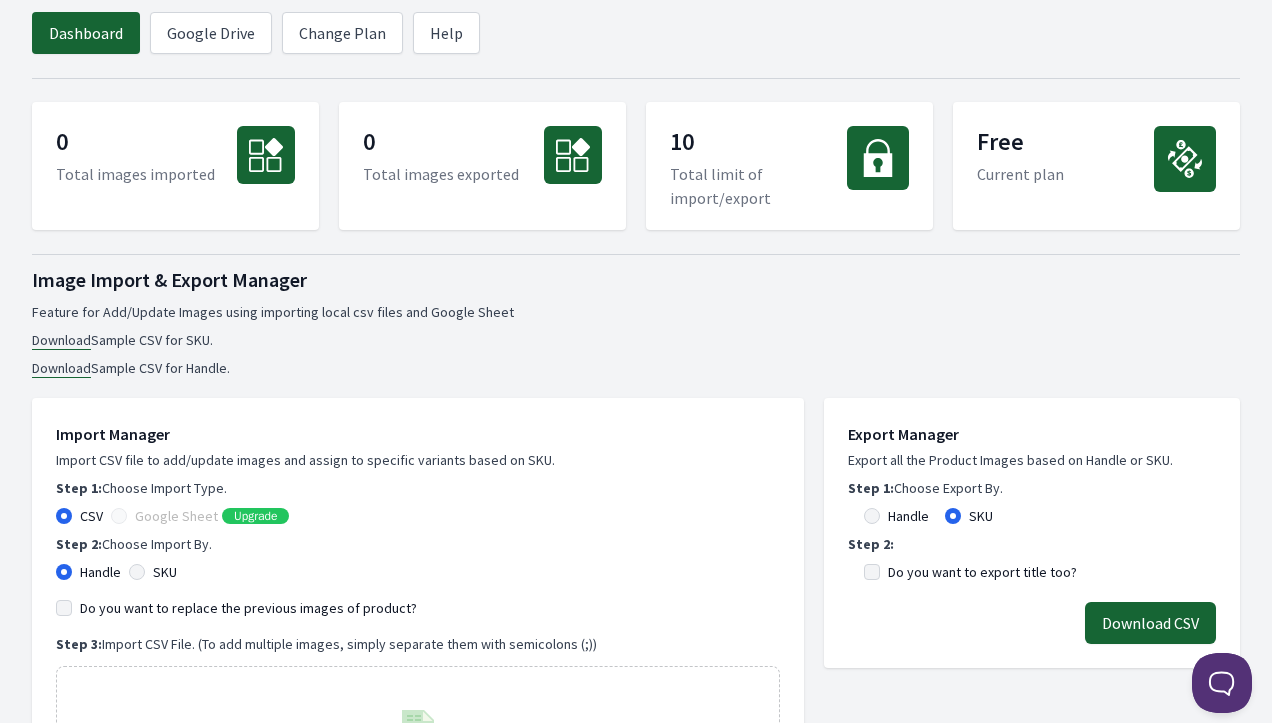 scroll, scrollTop: 0, scrollLeft: 0, axis: both 